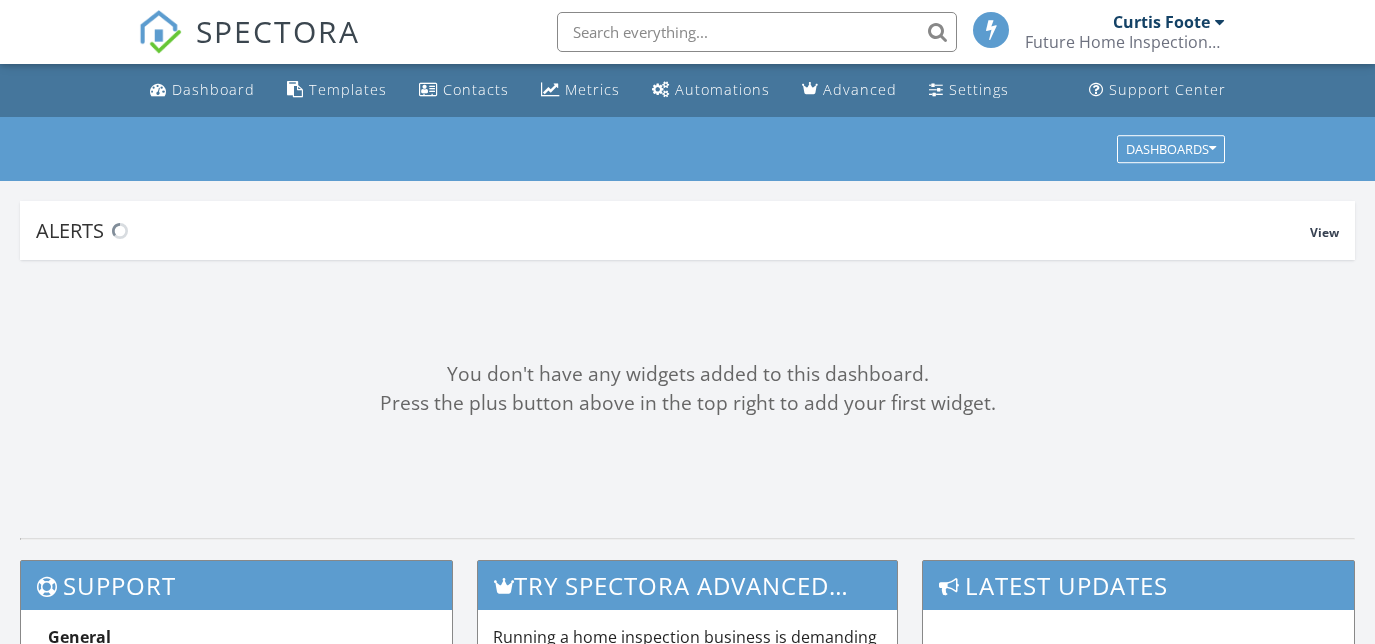 scroll, scrollTop: 0, scrollLeft: 0, axis: both 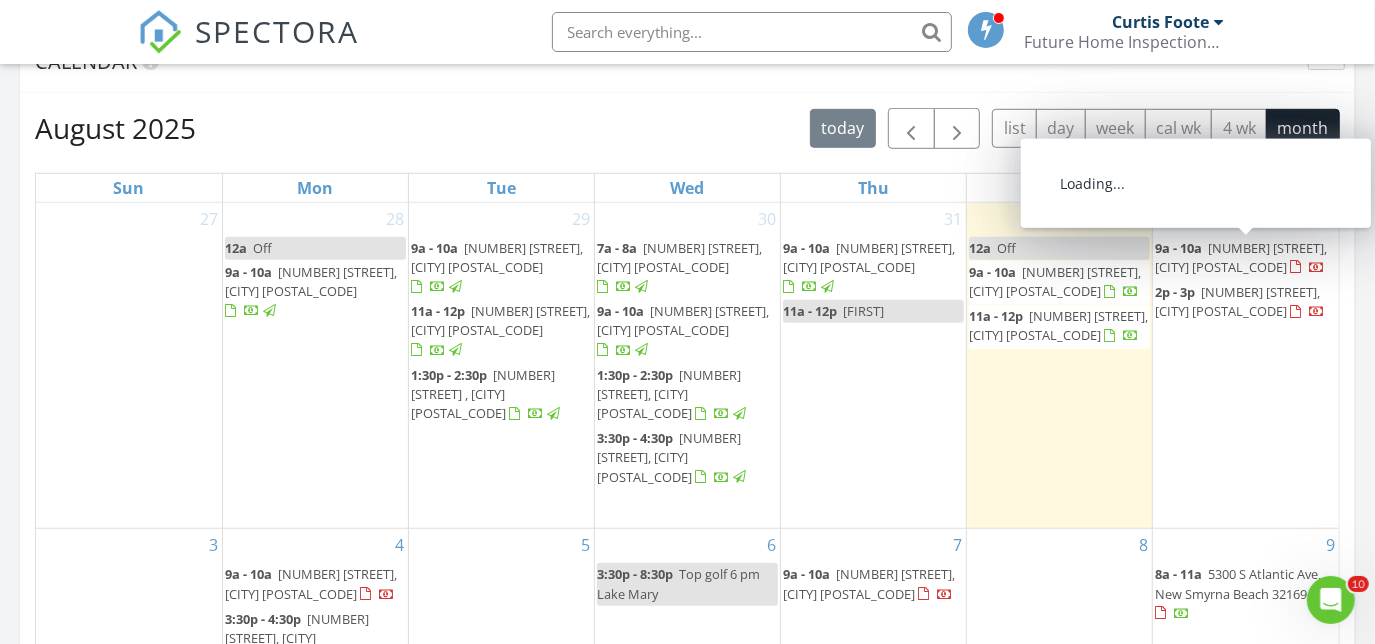 click on "5252 Macadamia Ct, Orlando 32818" at bounding box center [1241, 257] 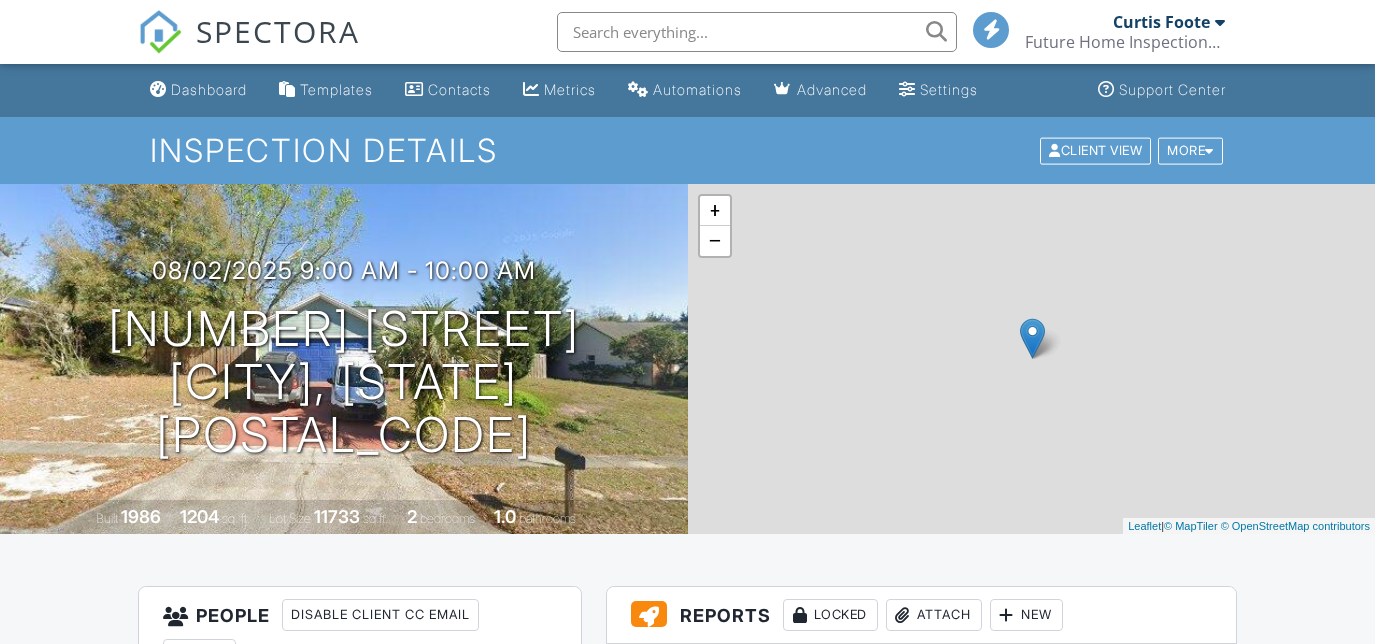 scroll, scrollTop: 0, scrollLeft: 0, axis: both 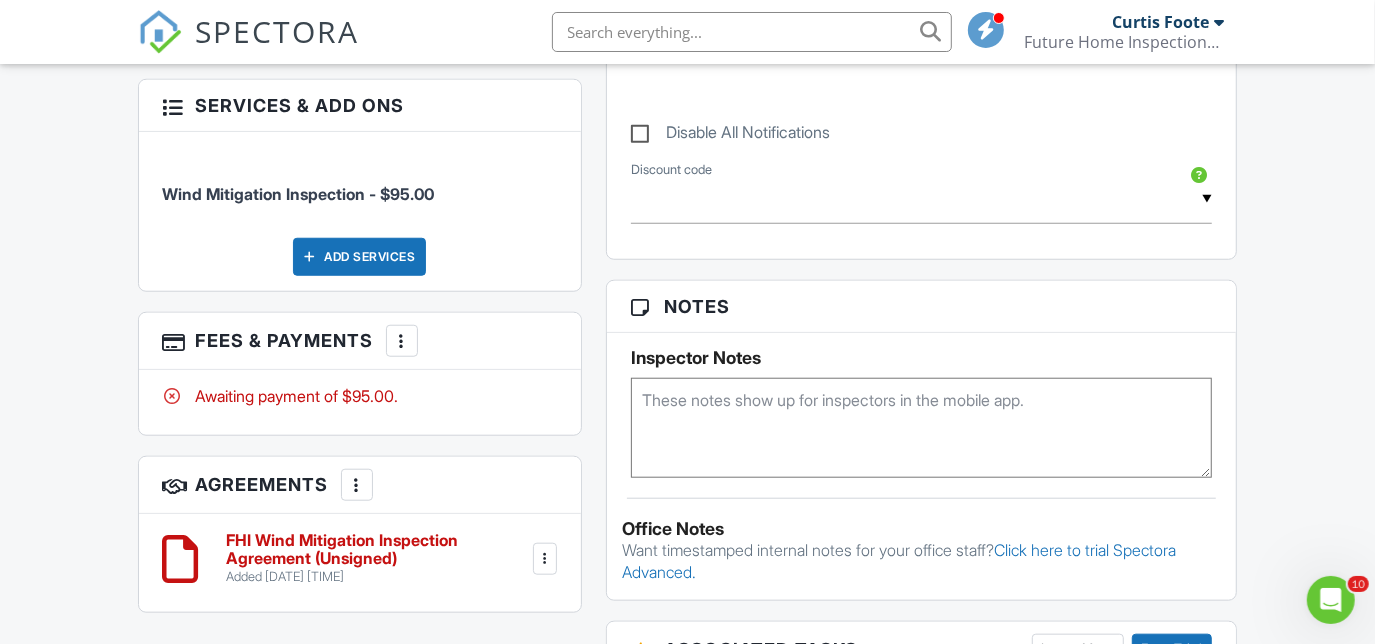 drag, startPoint x: 397, startPoint y: 338, endPoint x: 405, endPoint y: 352, distance: 16.124516 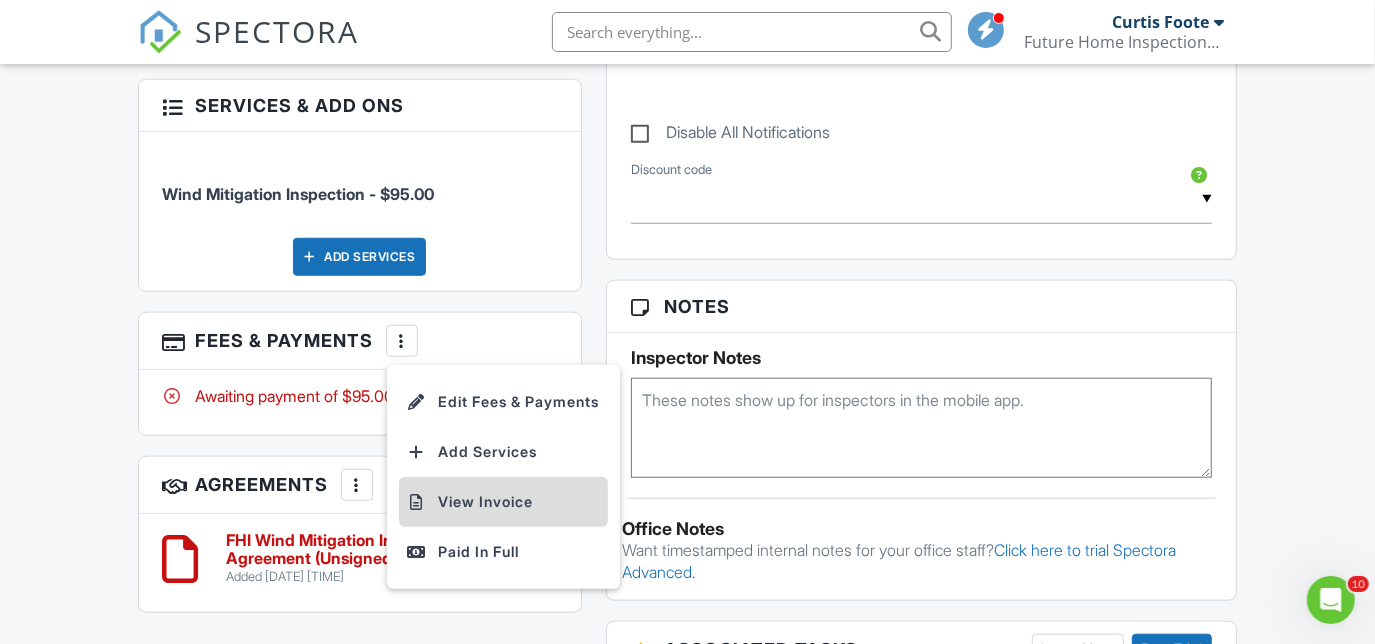 click on "View Invoice" at bounding box center (503, 502) 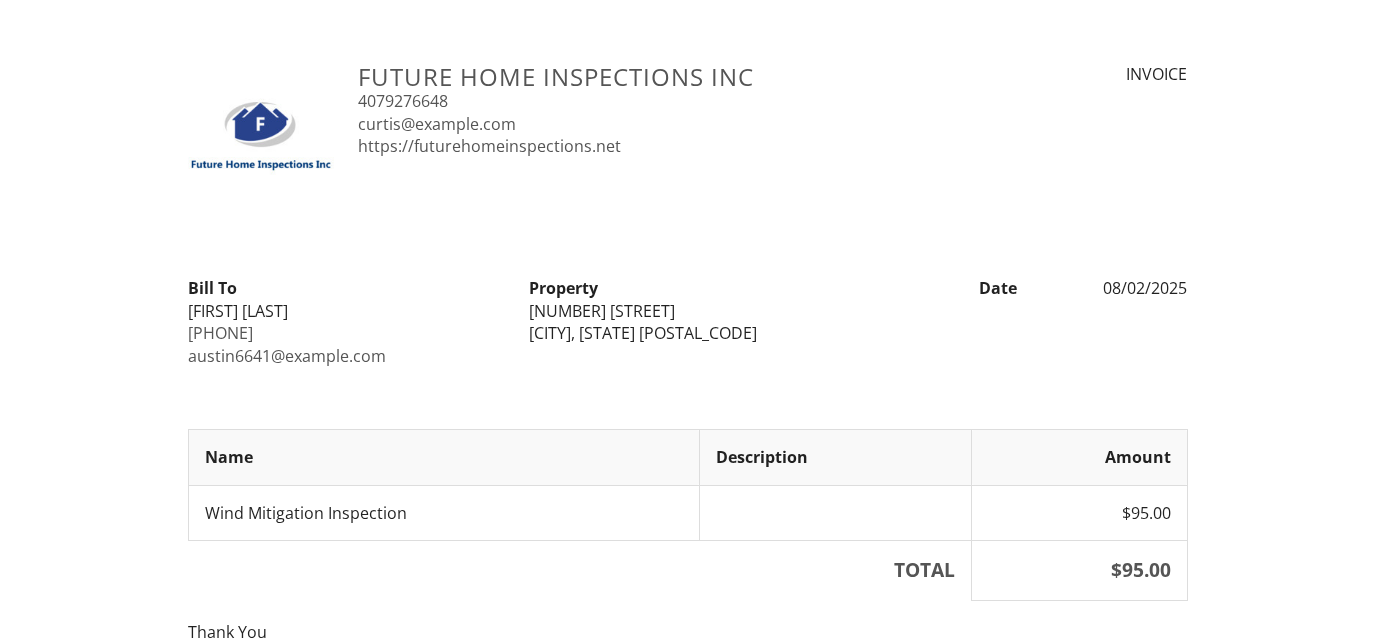scroll, scrollTop: 0, scrollLeft: 0, axis: both 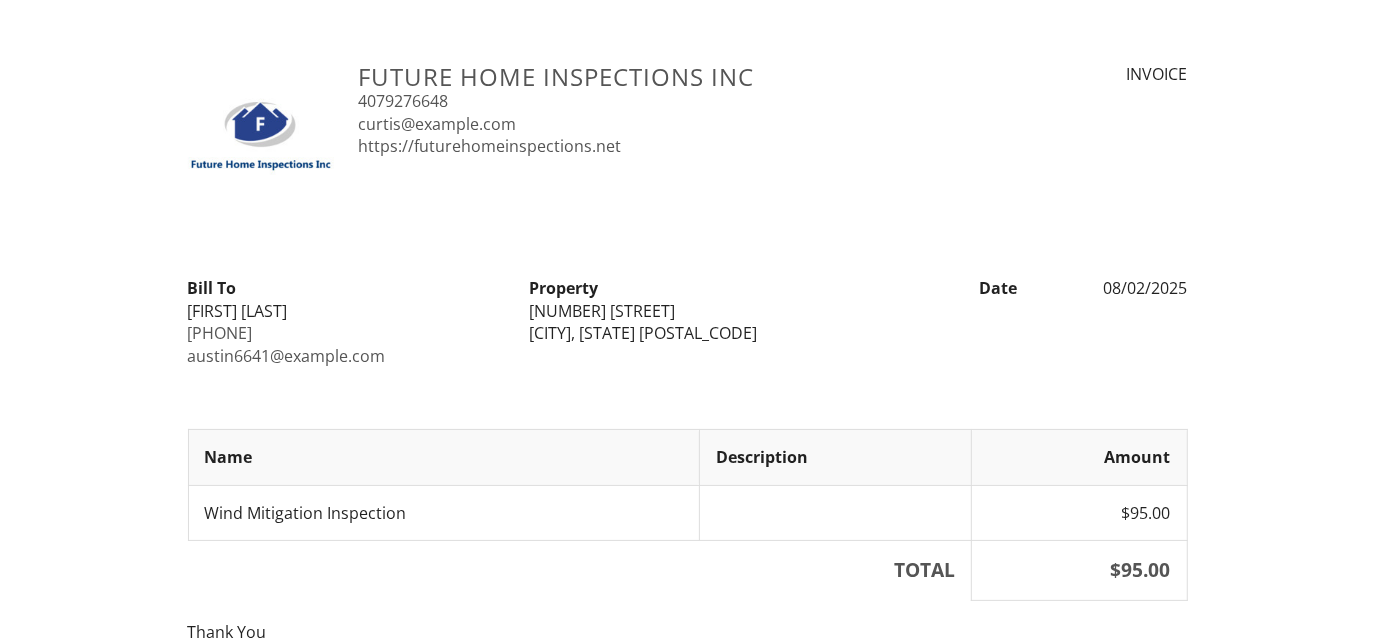 drag, startPoint x: 173, startPoint y: 314, endPoint x: 314, endPoint y: 312, distance: 141.01419 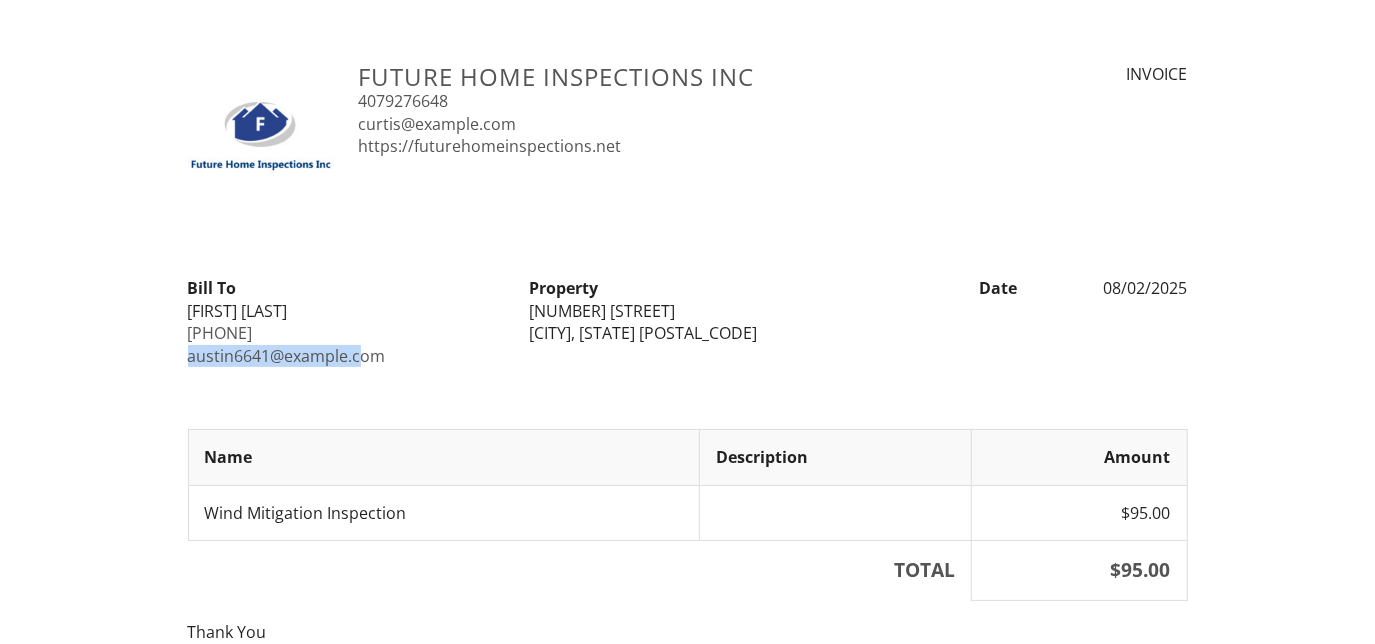 drag, startPoint x: 185, startPoint y: 355, endPoint x: 389, endPoint y: 357, distance: 204.0098 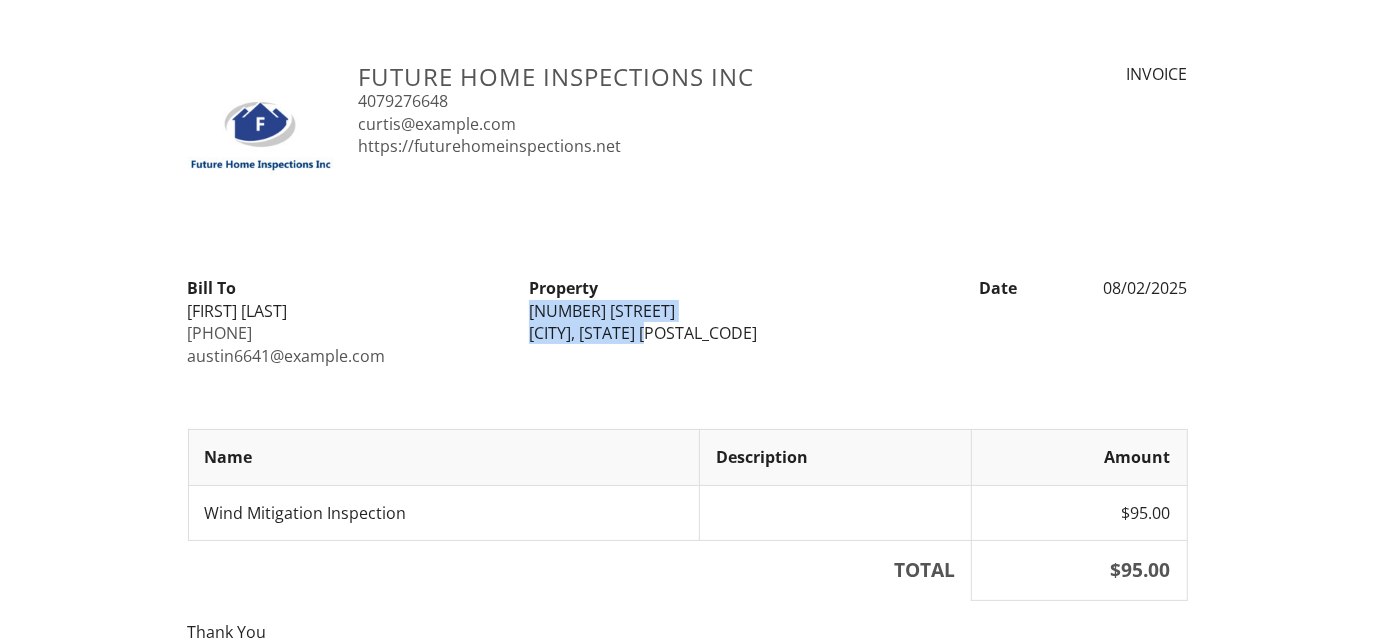 drag, startPoint x: 528, startPoint y: 309, endPoint x: 696, endPoint y: 338, distance: 170.4846 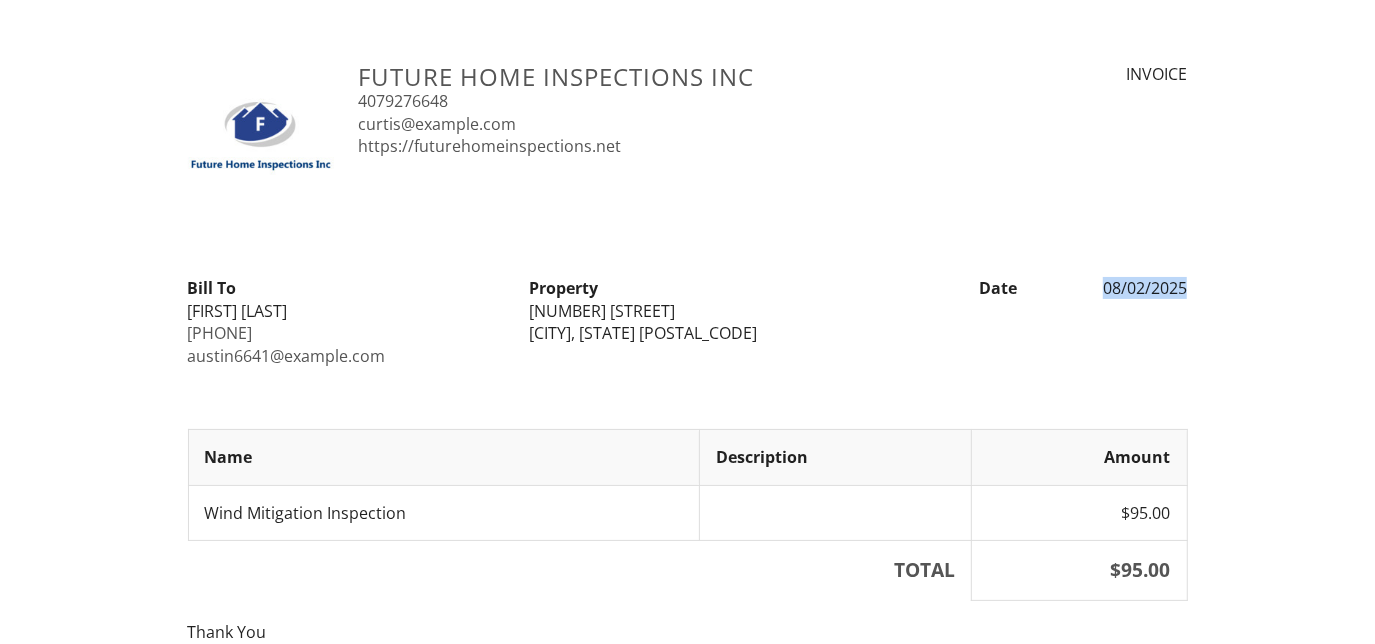 drag, startPoint x: 1077, startPoint y: 284, endPoint x: 1191, endPoint y: 280, distance: 114.07015 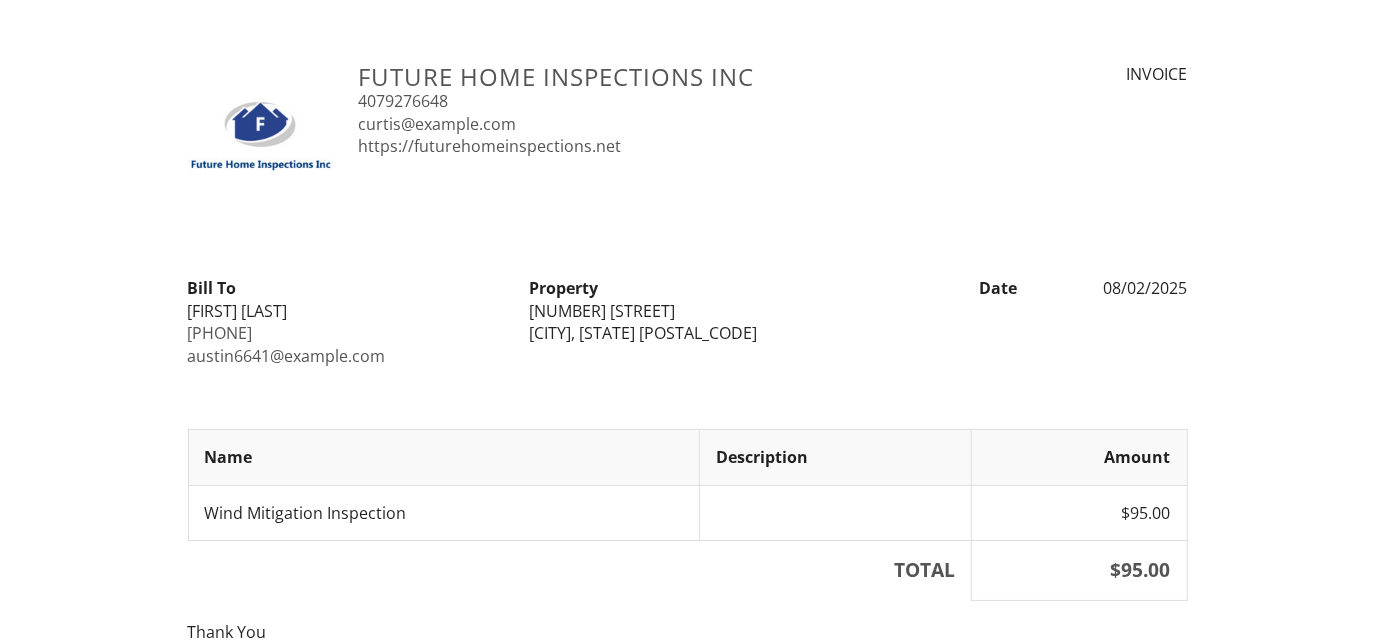 drag, startPoint x: 668, startPoint y: 306, endPoint x: 667, endPoint y: 344, distance: 38.013157 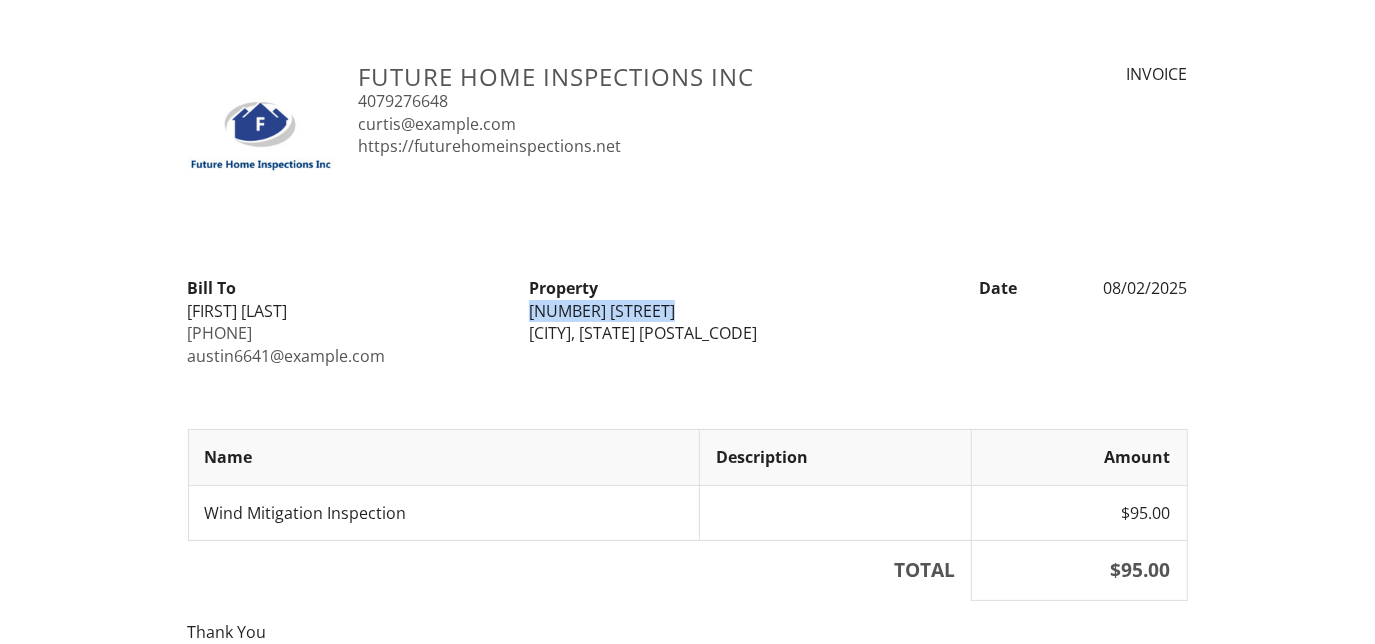 drag, startPoint x: 680, startPoint y: 310, endPoint x: 524, endPoint y: 309, distance: 156.0032 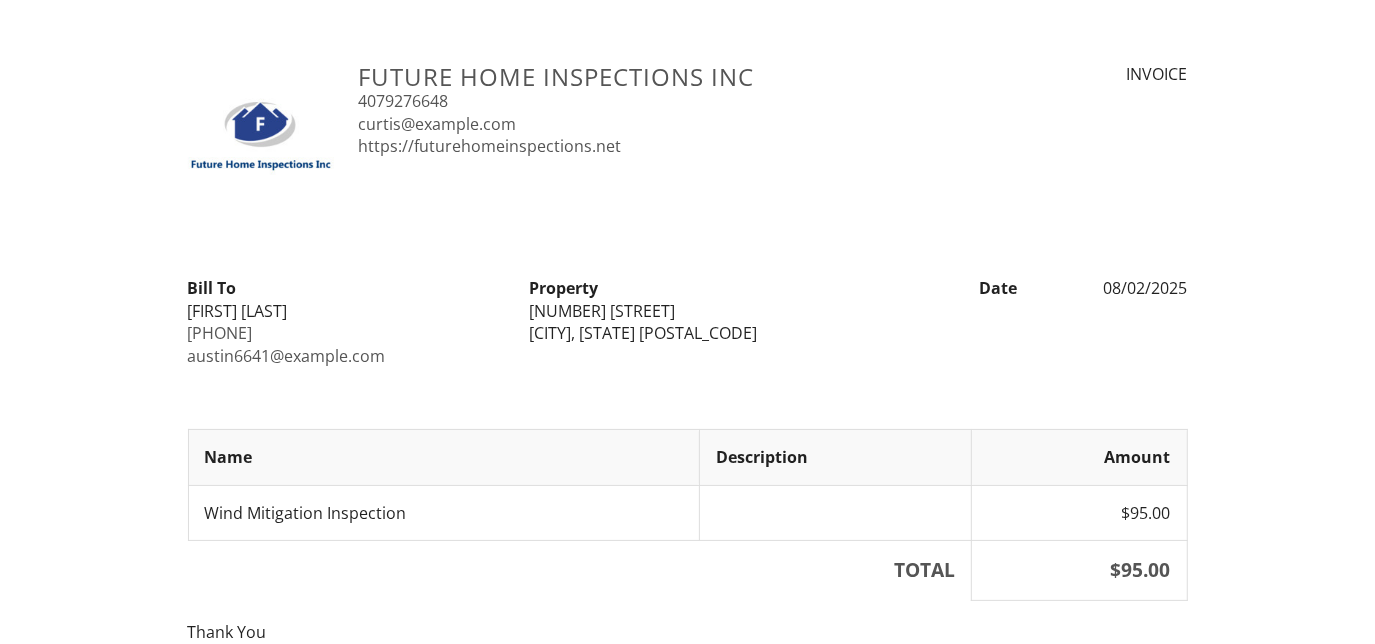 click on "[CITY], [STATE] [POSTAL_CODE]" at bounding box center [687, 333] 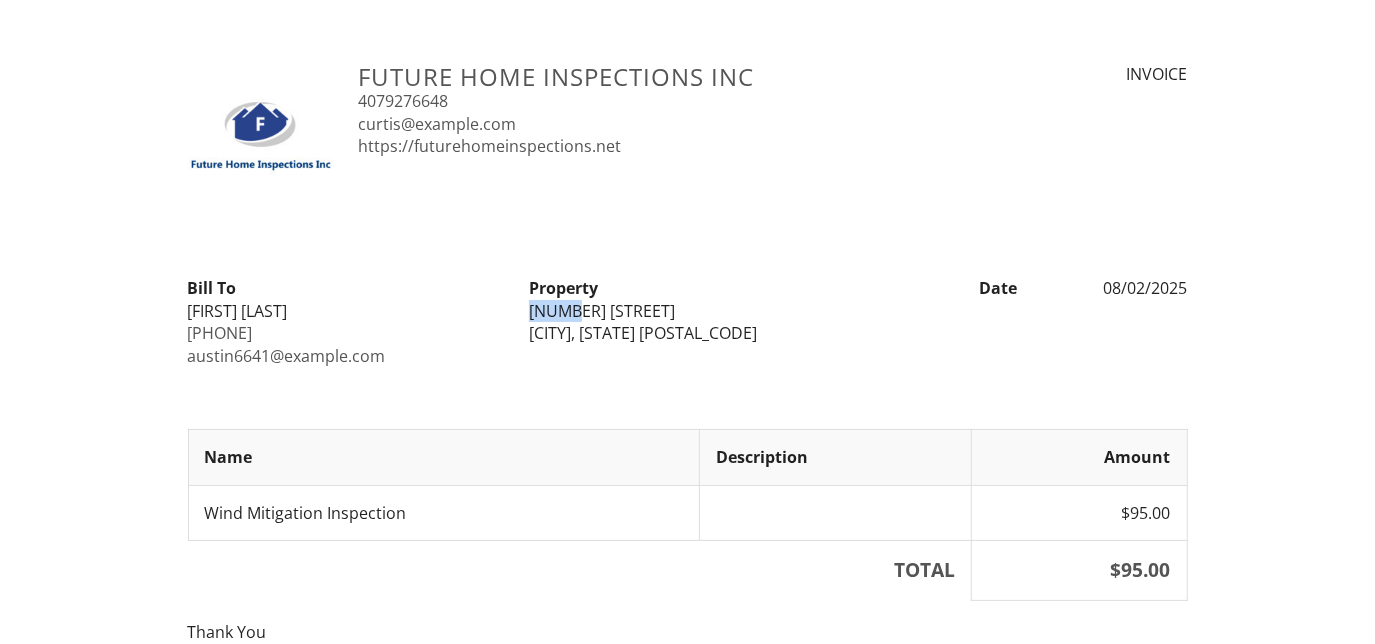 drag, startPoint x: 527, startPoint y: 312, endPoint x: 572, endPoint y: 306, distance: 45.39824 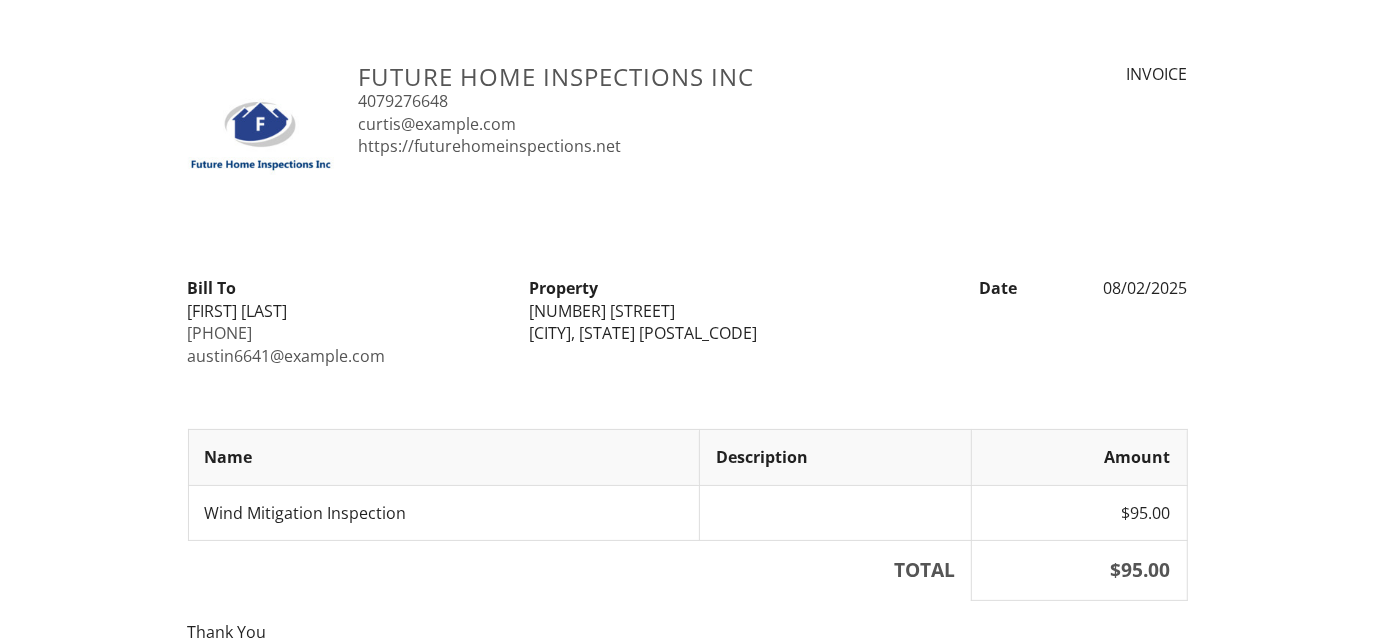 click on "Bill To
Austin Clements
407-267-6401 austin6641@gmail.com" at bounding box center [346, 322] 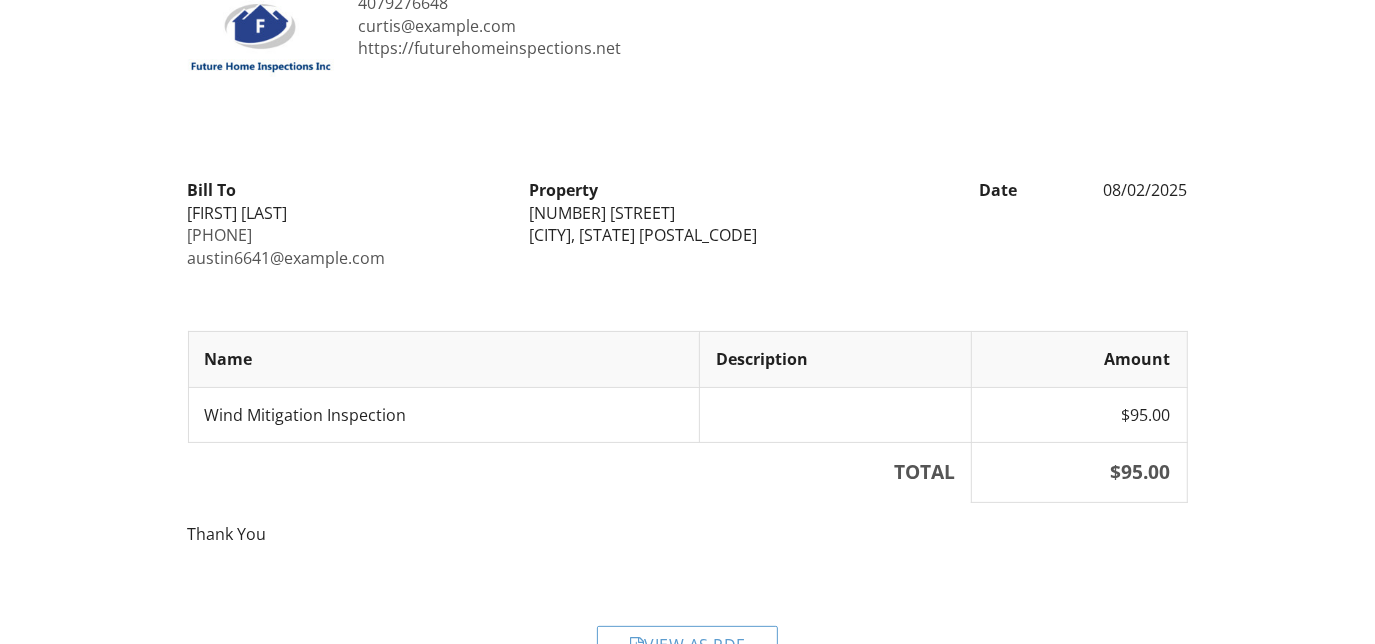 scroll, scrollTop: 149, scrollLeft: 0, axis: vertical 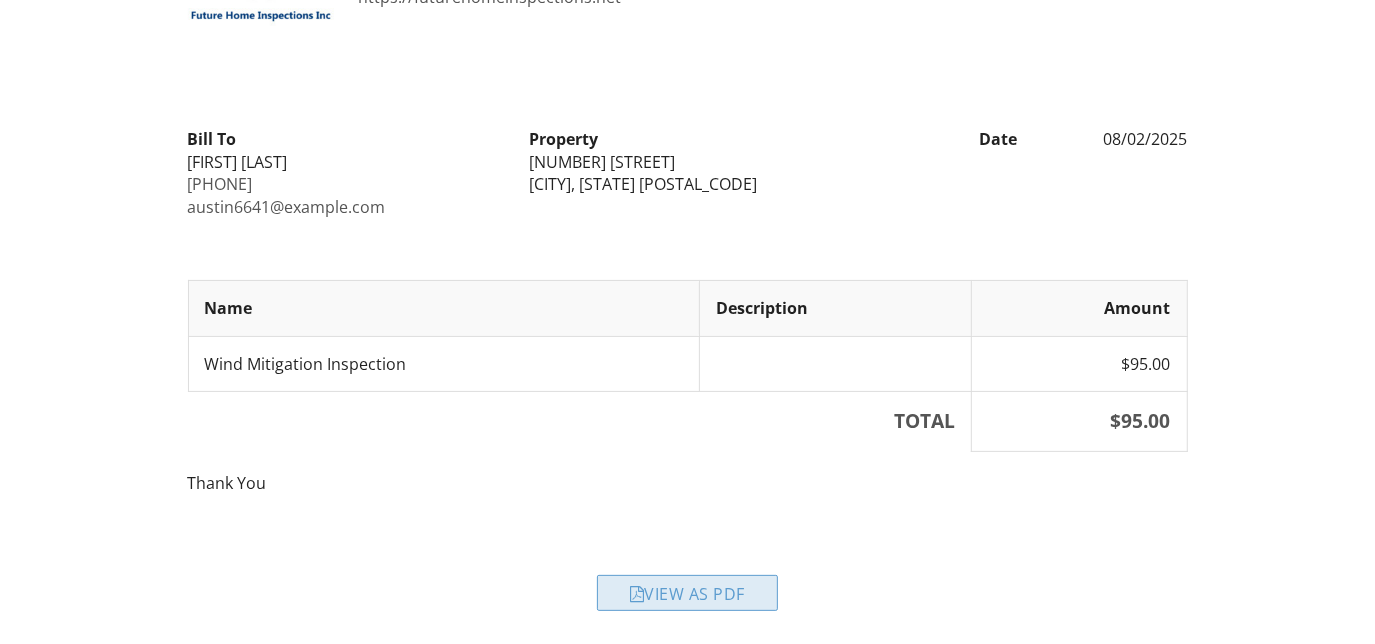 click on "View as PDF" at bounding box center [687, 593] 